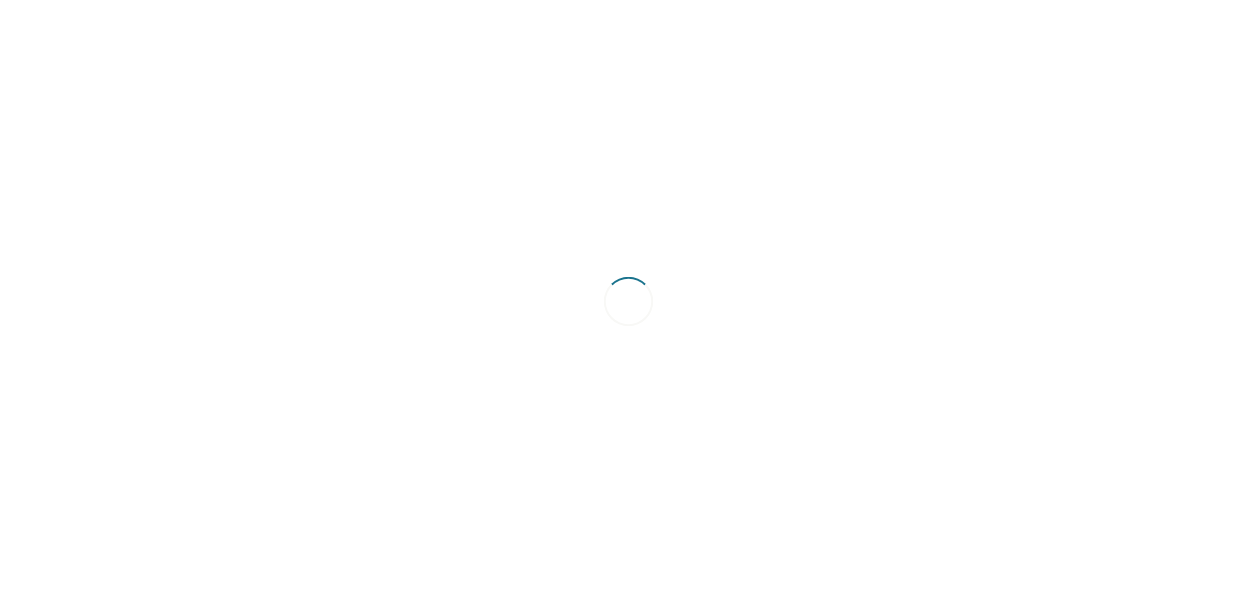 scroll, scrollTop: 0, scrollLeft: 0, axis: both 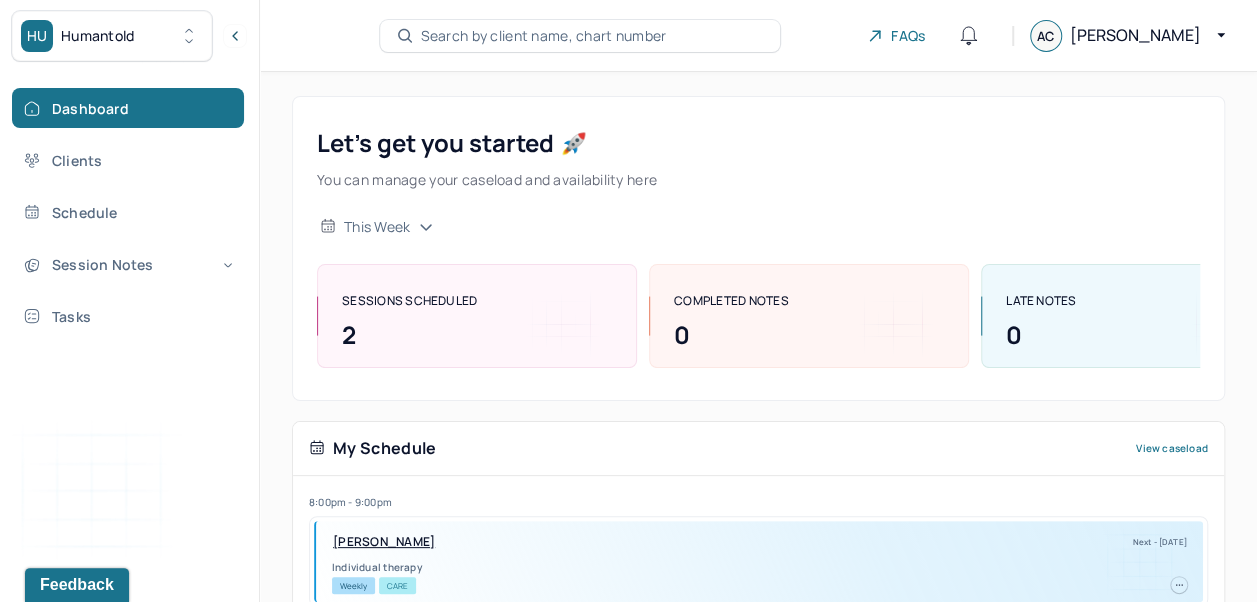 click on "[PERSON_NAME]" at bounding box center [384, 542] 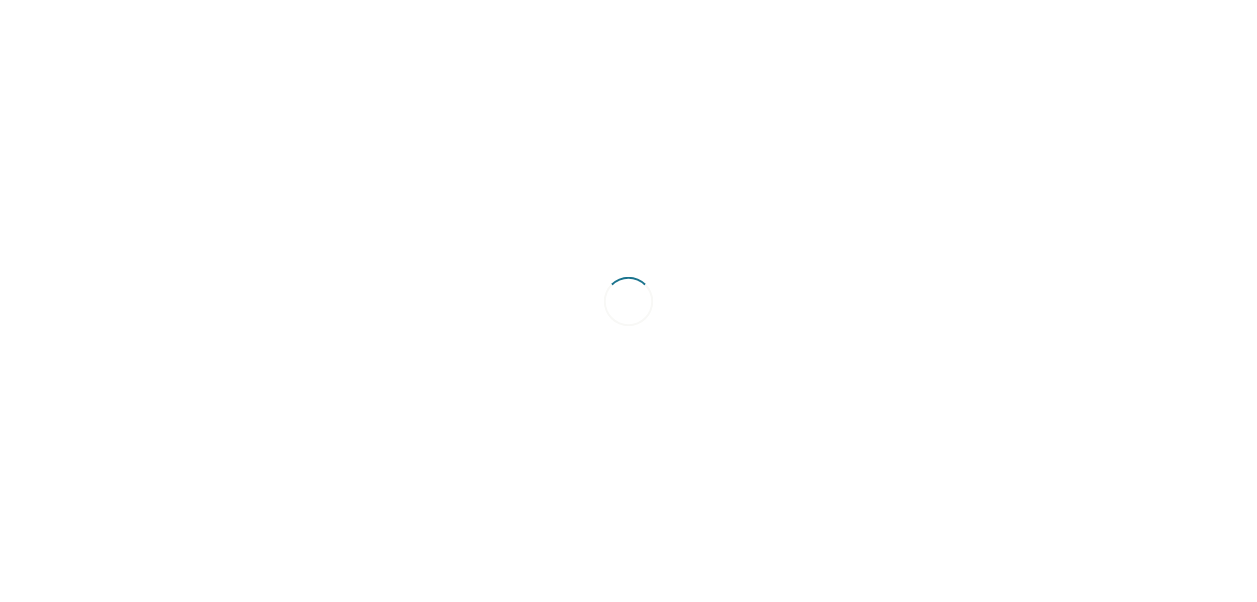 scroll, scrollTop: 0, scrollLeft: 0, axis: both 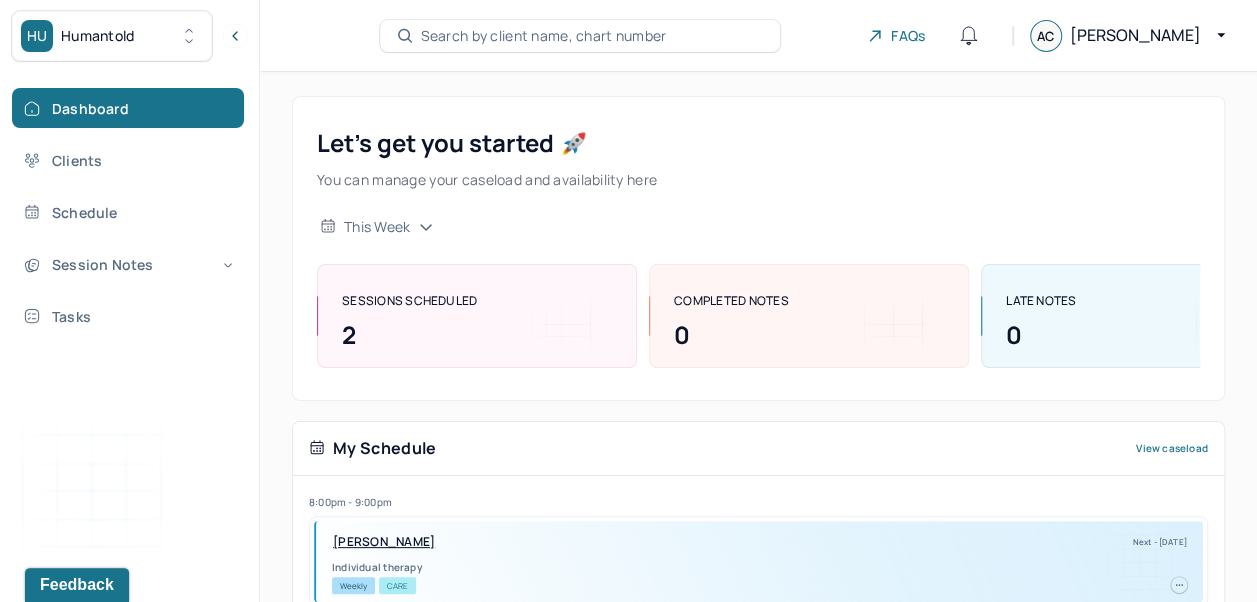 click on "Search by client name, chart number" at bounding box center [580, 36] 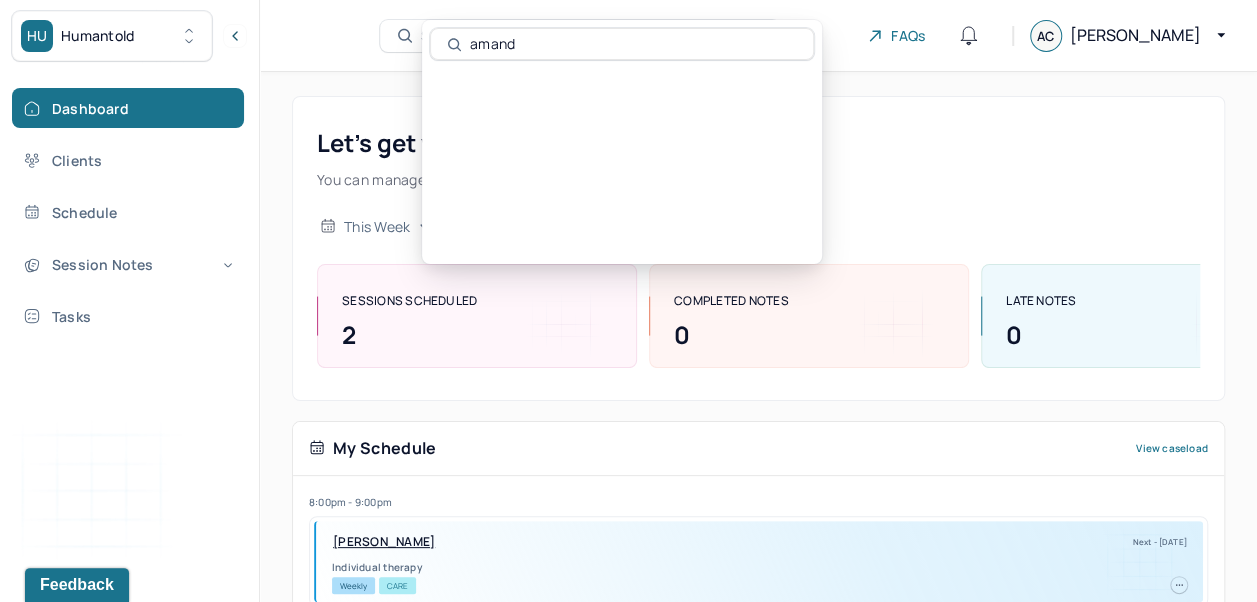 type on "[PERSON_NAME]" 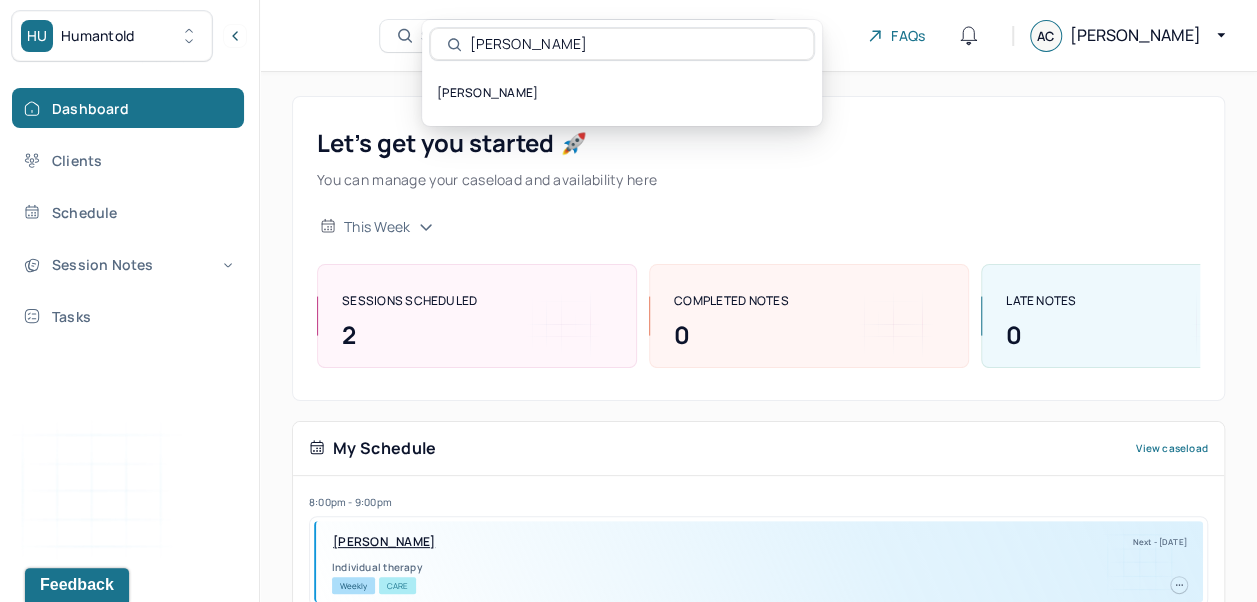 click on "[PERSON_NAME]" at bounding box center (622, 93) 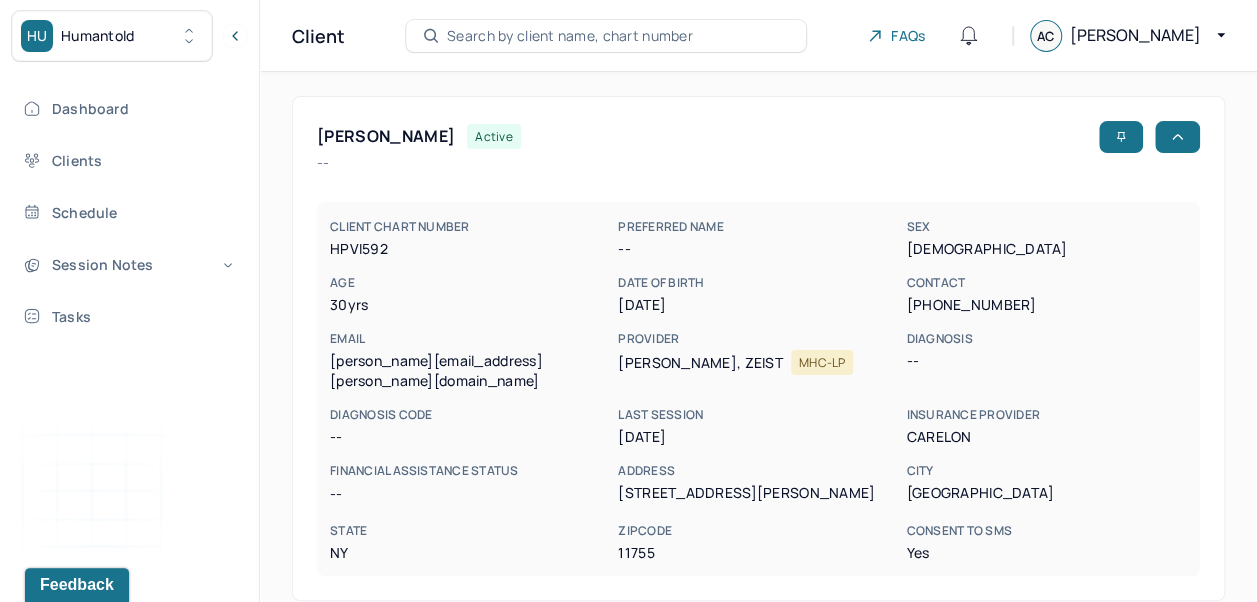 click on "State" at bounding box center (470, 531) 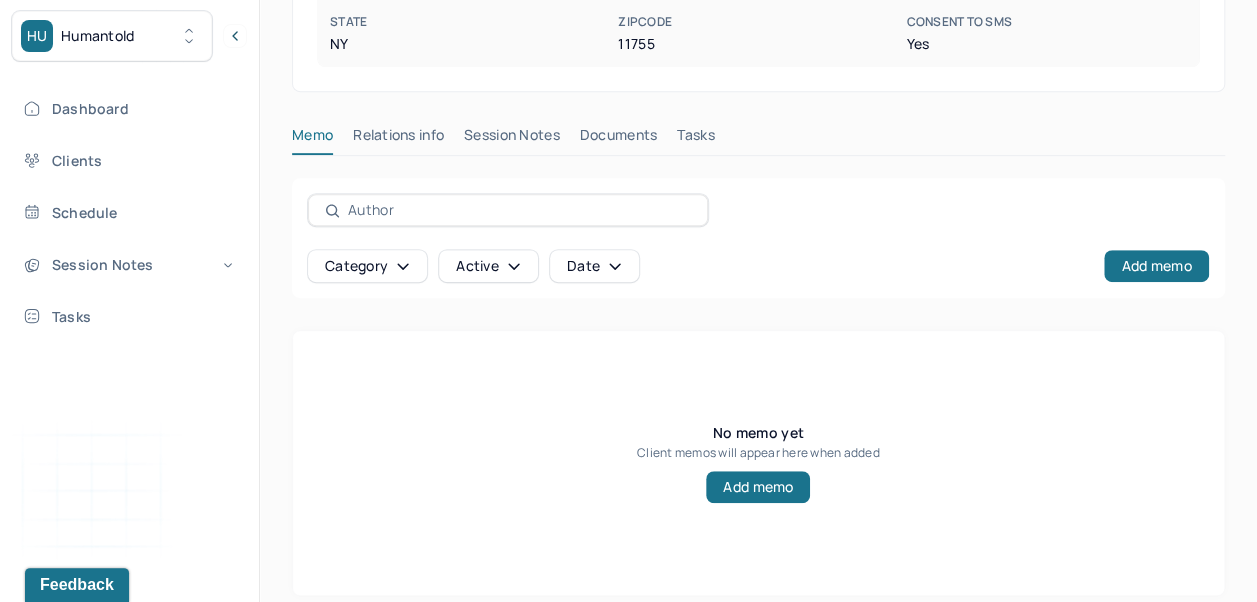 click on "Relations info" at bounding box center (398, 139) 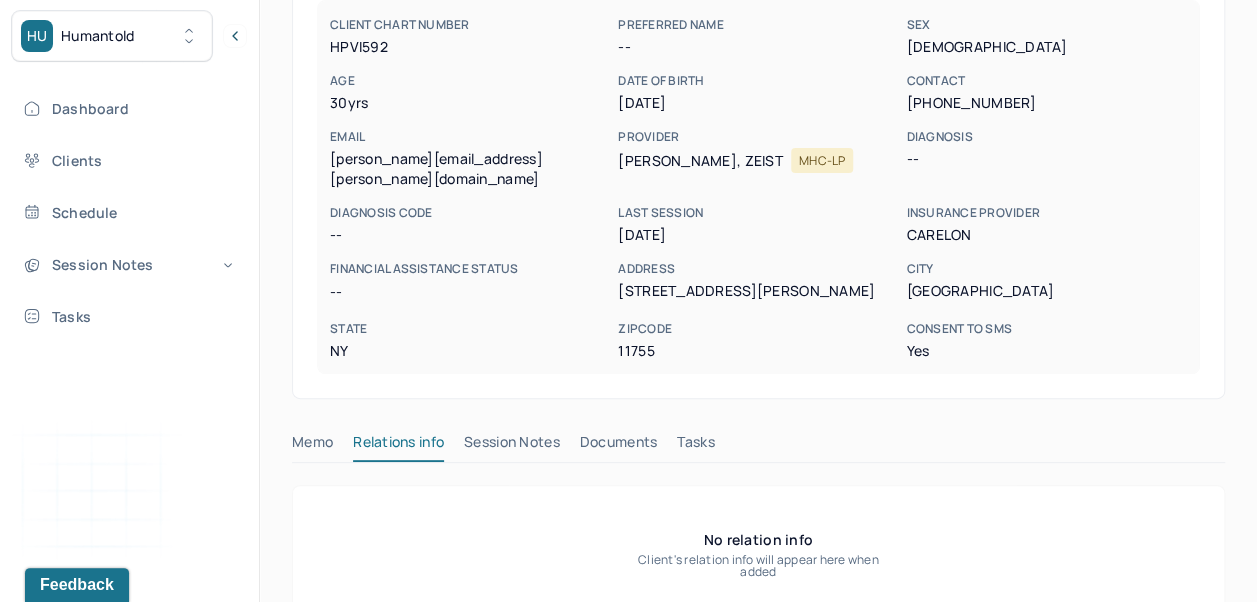scroll, scrollTop: 229, scrollLeft: 0, axis: vertical 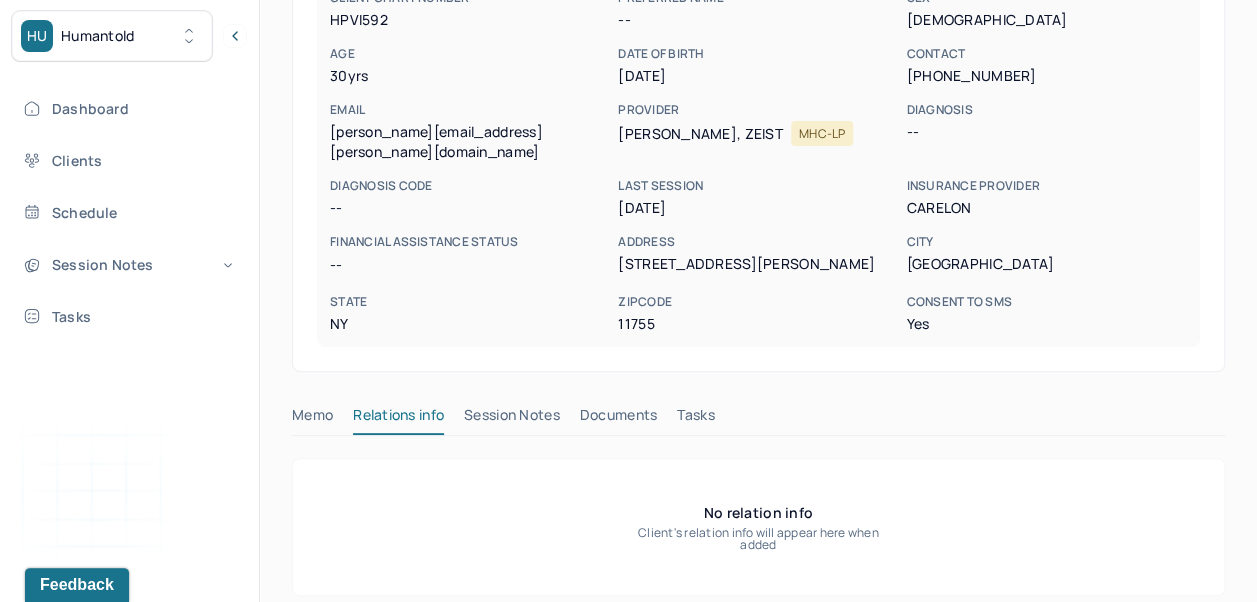 click on "Session Notes" at bounding box center (512, 419) 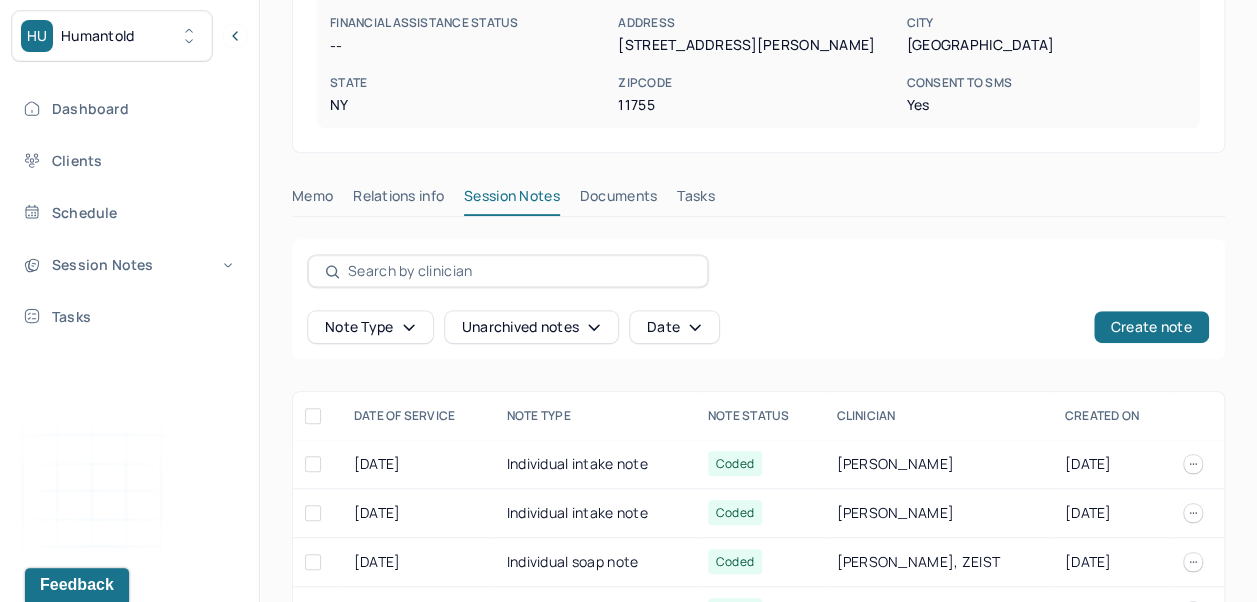 scroll, scrollTop: 536, scrollLeft: 0, axis: vertical 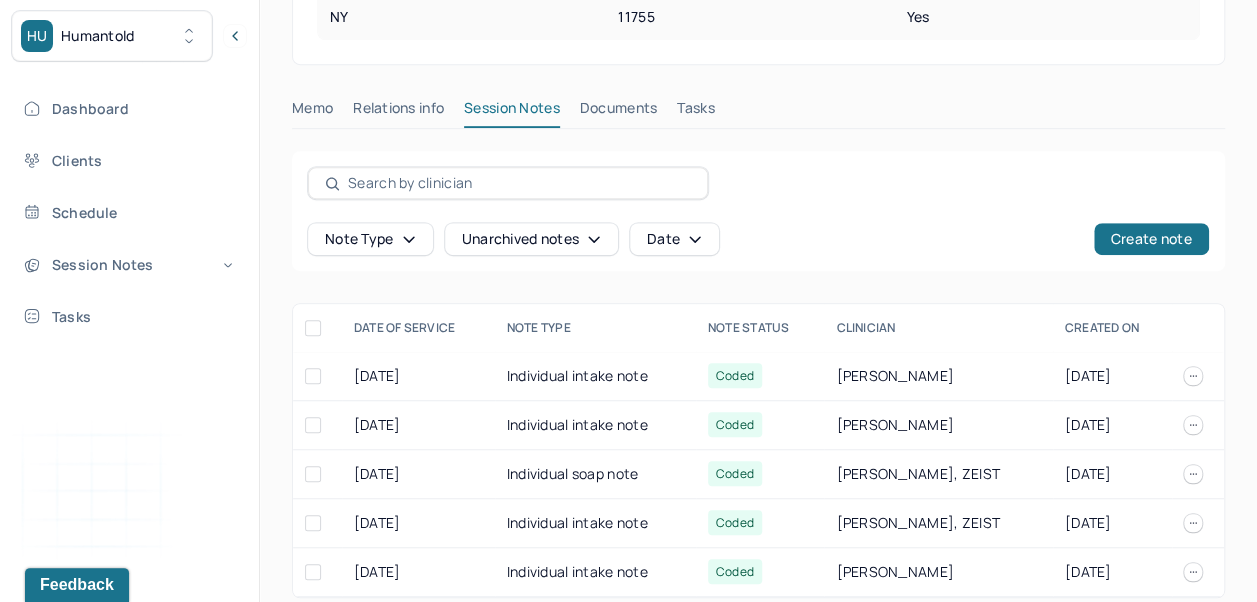 click on "[PERSON_NAME]" at bounding box center (938, 376) 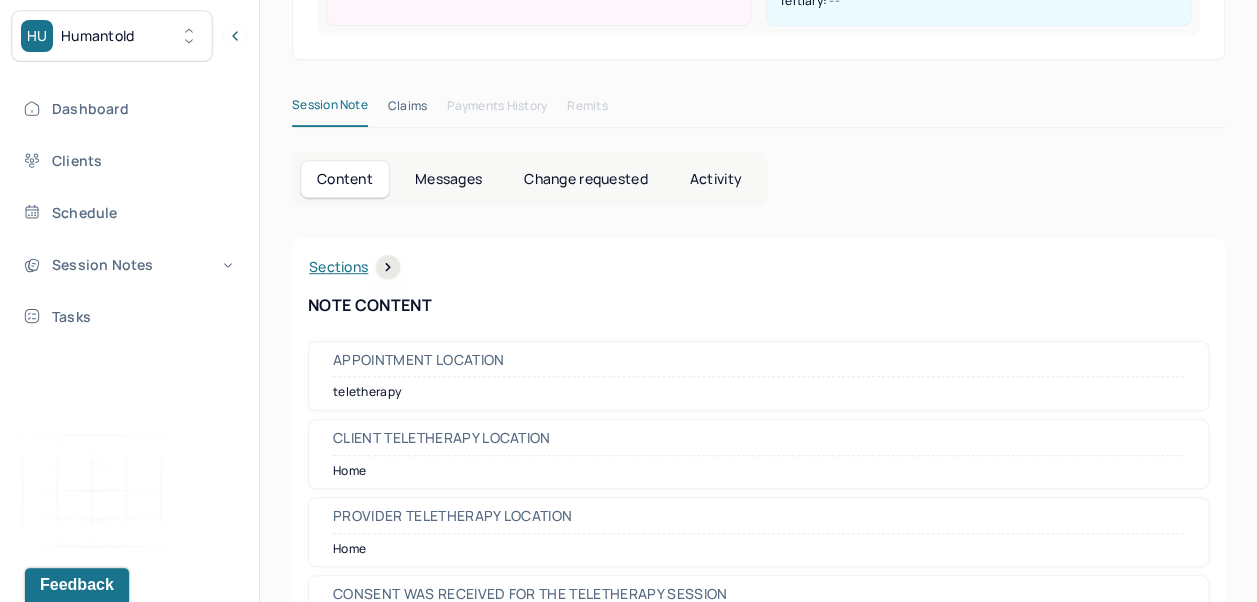 click at bounding box center [235, 36] 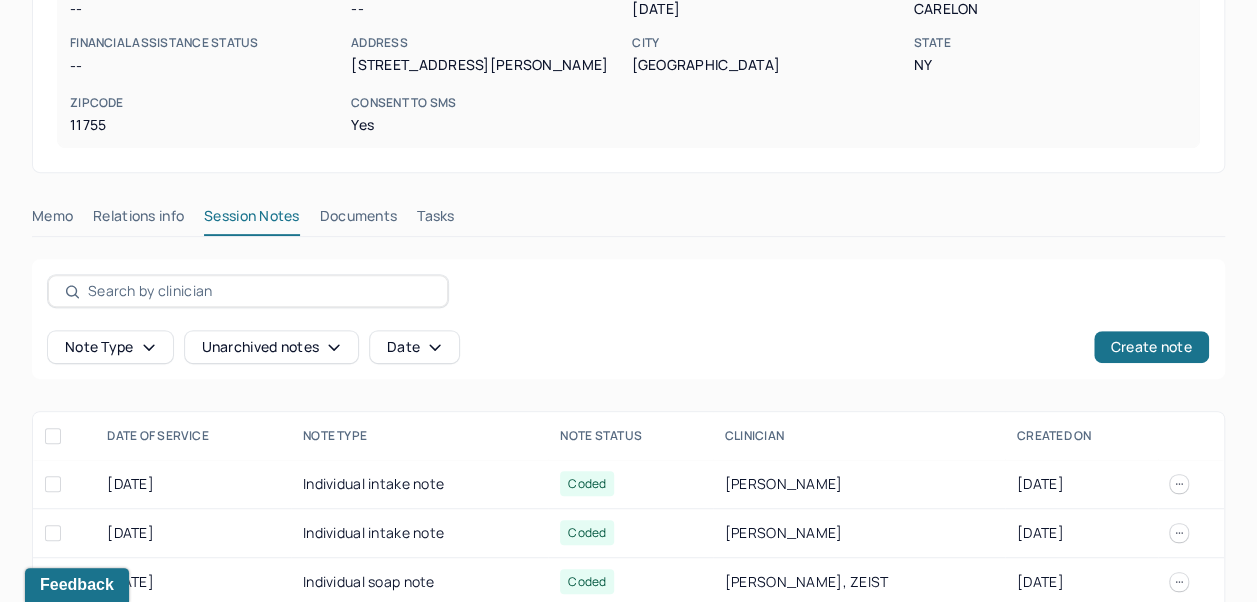 scroll, scrollTop: 0, scrollLeft: 0, axis: both 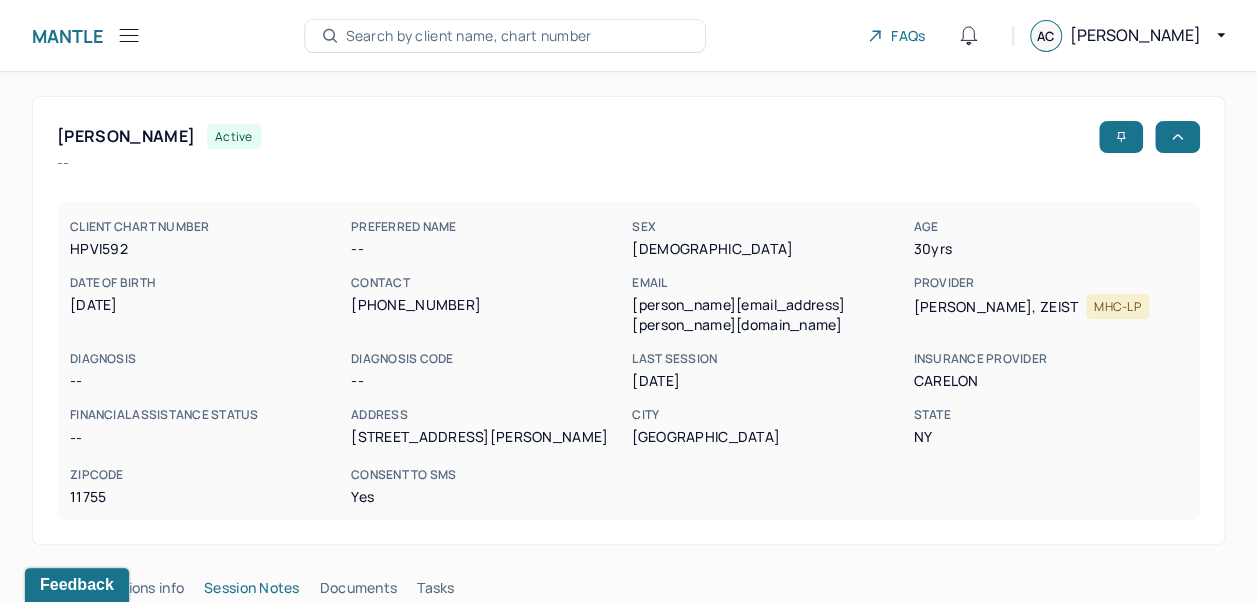 click 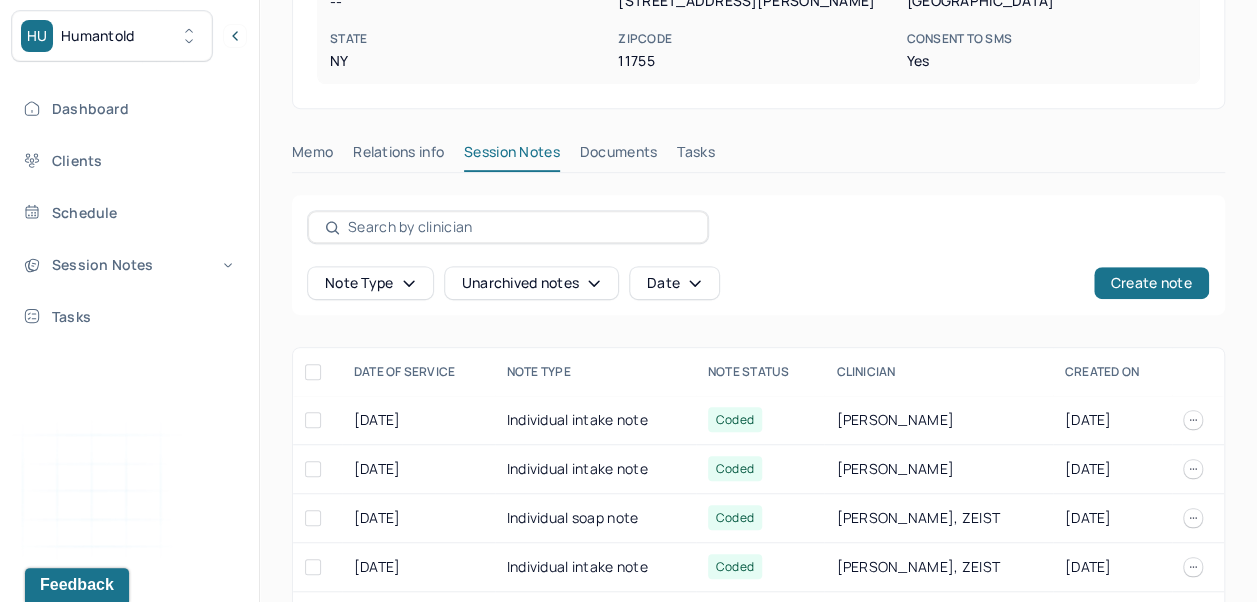 scroll, scrollTop: 536, scrollLeft: 0, axis: vertical 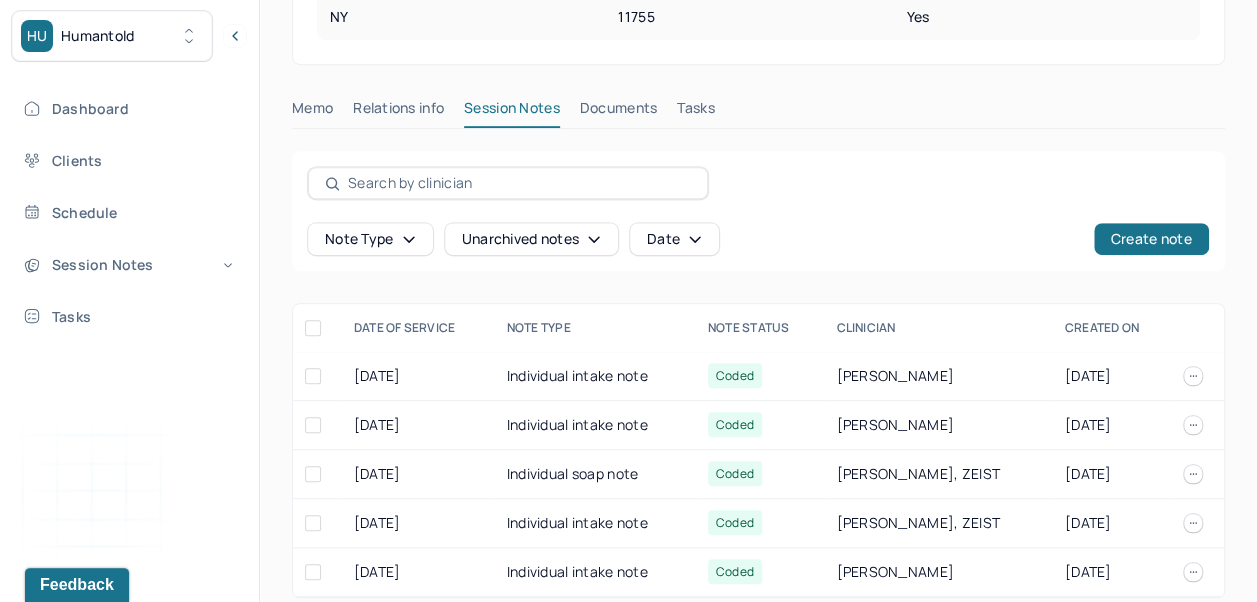 click on "Individual intake note" at bounding box center [595, 572] 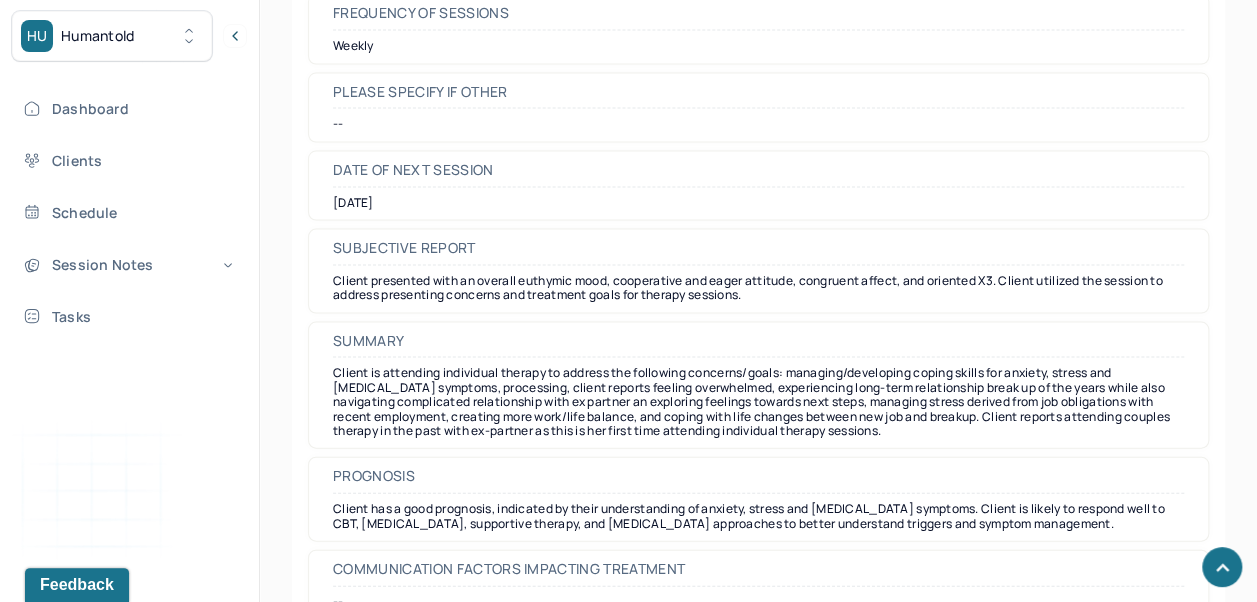 scroll, scrollTop: 9503, scrollLeft: 0, axis: vertical 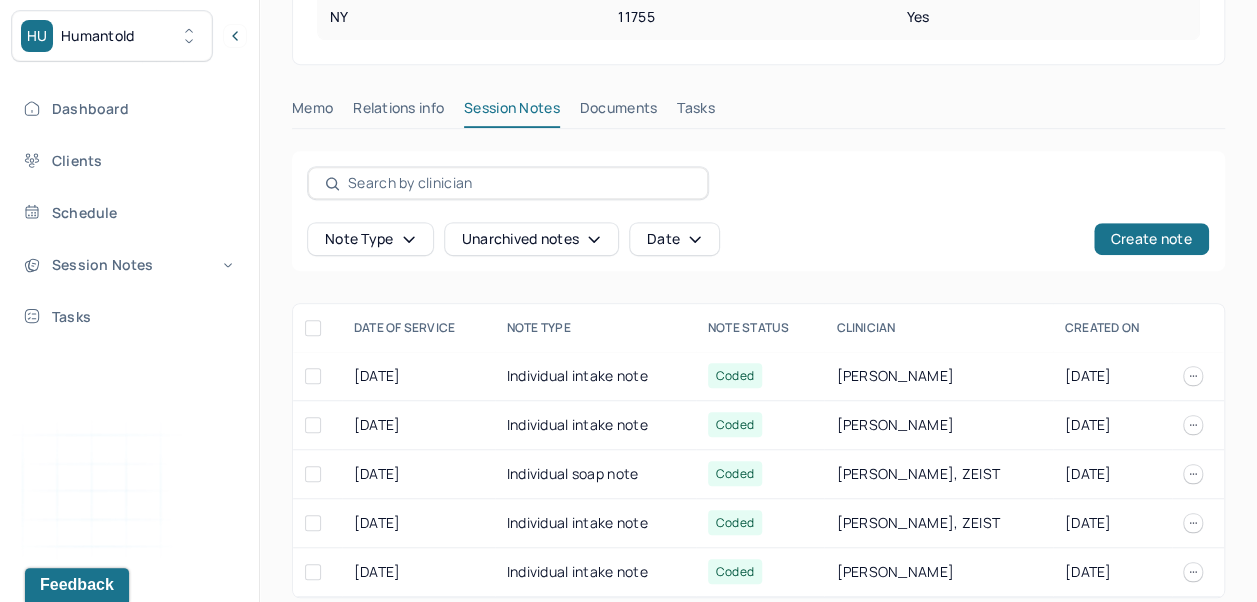 click on "Coded" at bounding box center [735, 522] 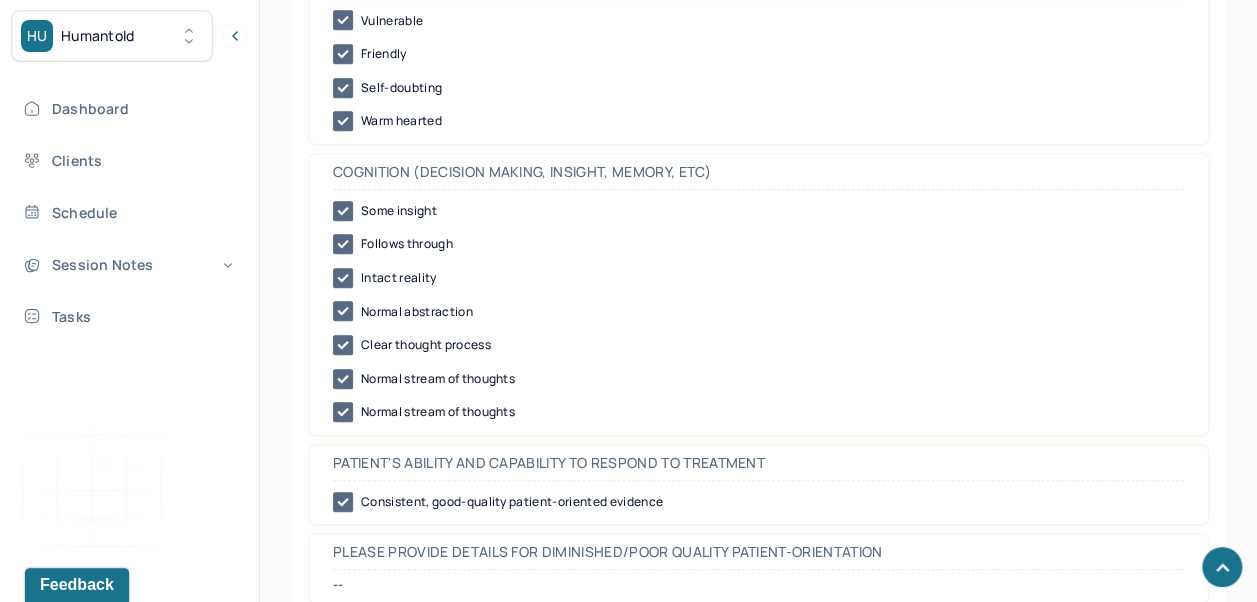 scroll, scrollTop: 8192, scrollLeft: 0, axis: vertical 